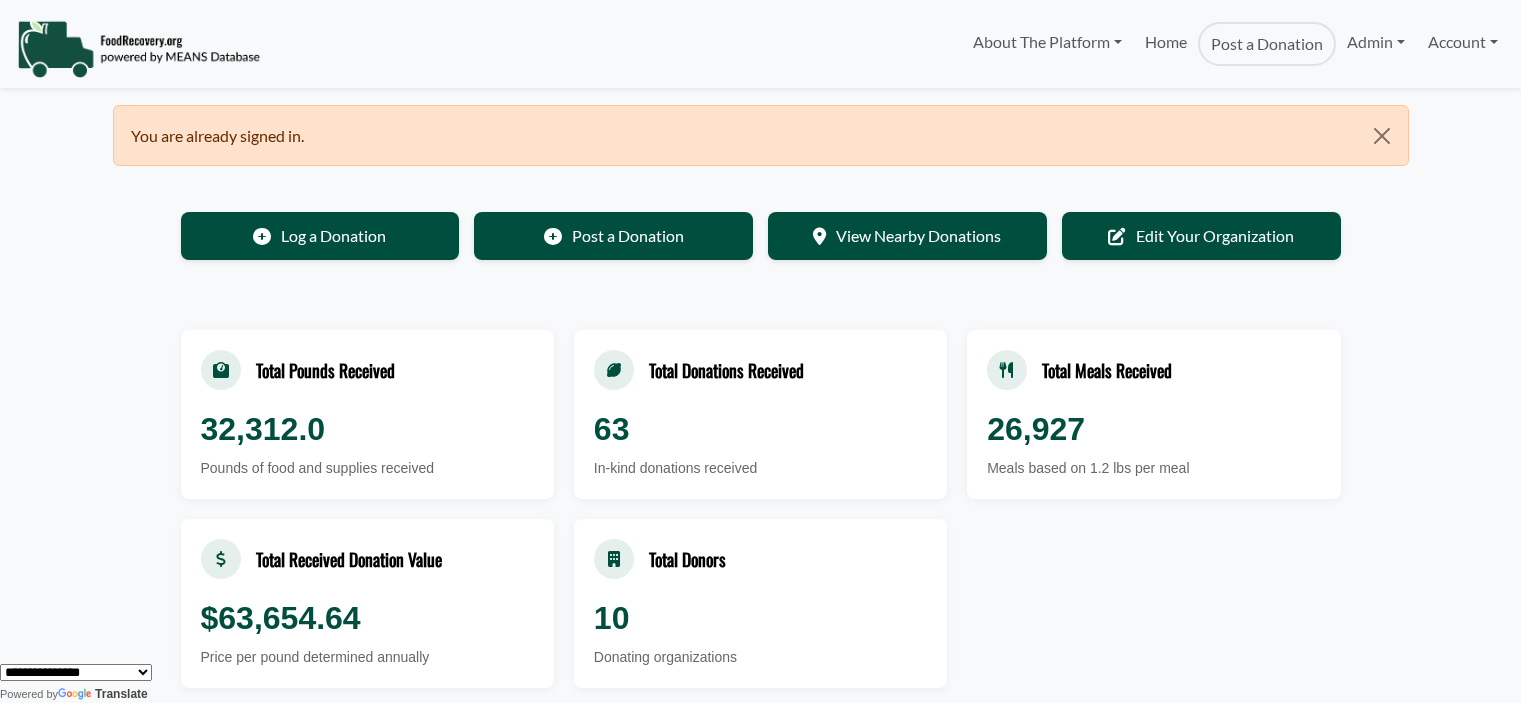 scroll, scrollTop: 0, scrollLeft: 0, axis: both 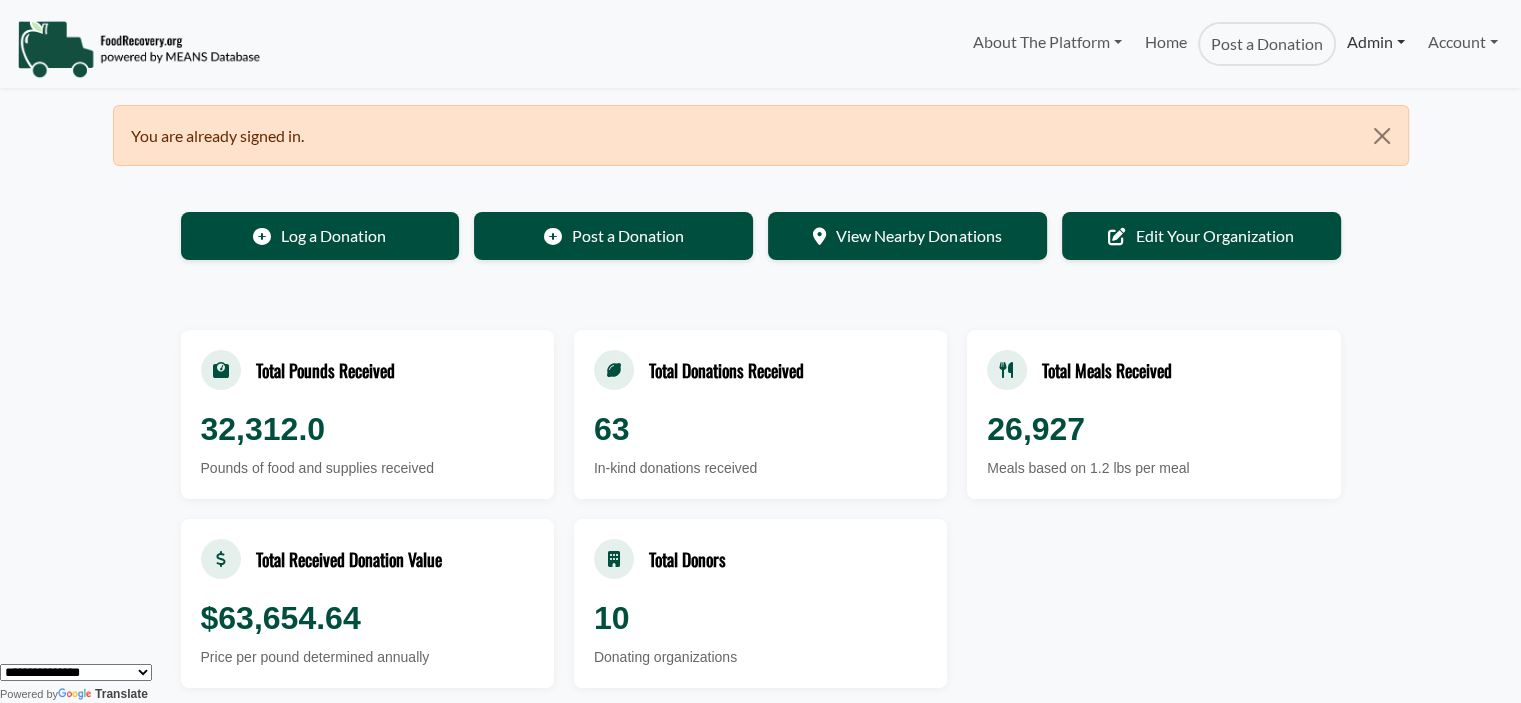 click on "Admin" at bounding box center (1376, 42) 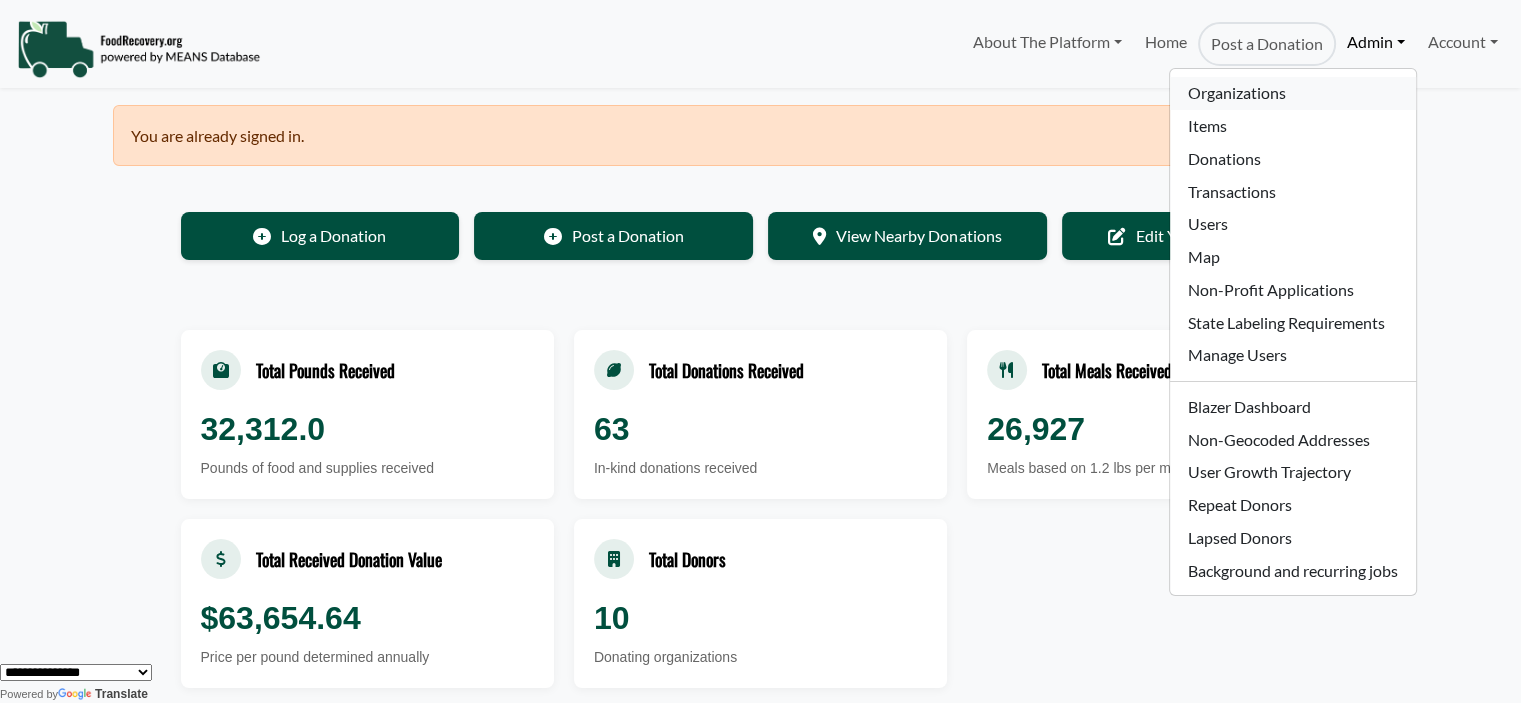 click on "Organizations" at bounding box center [1292, 93] 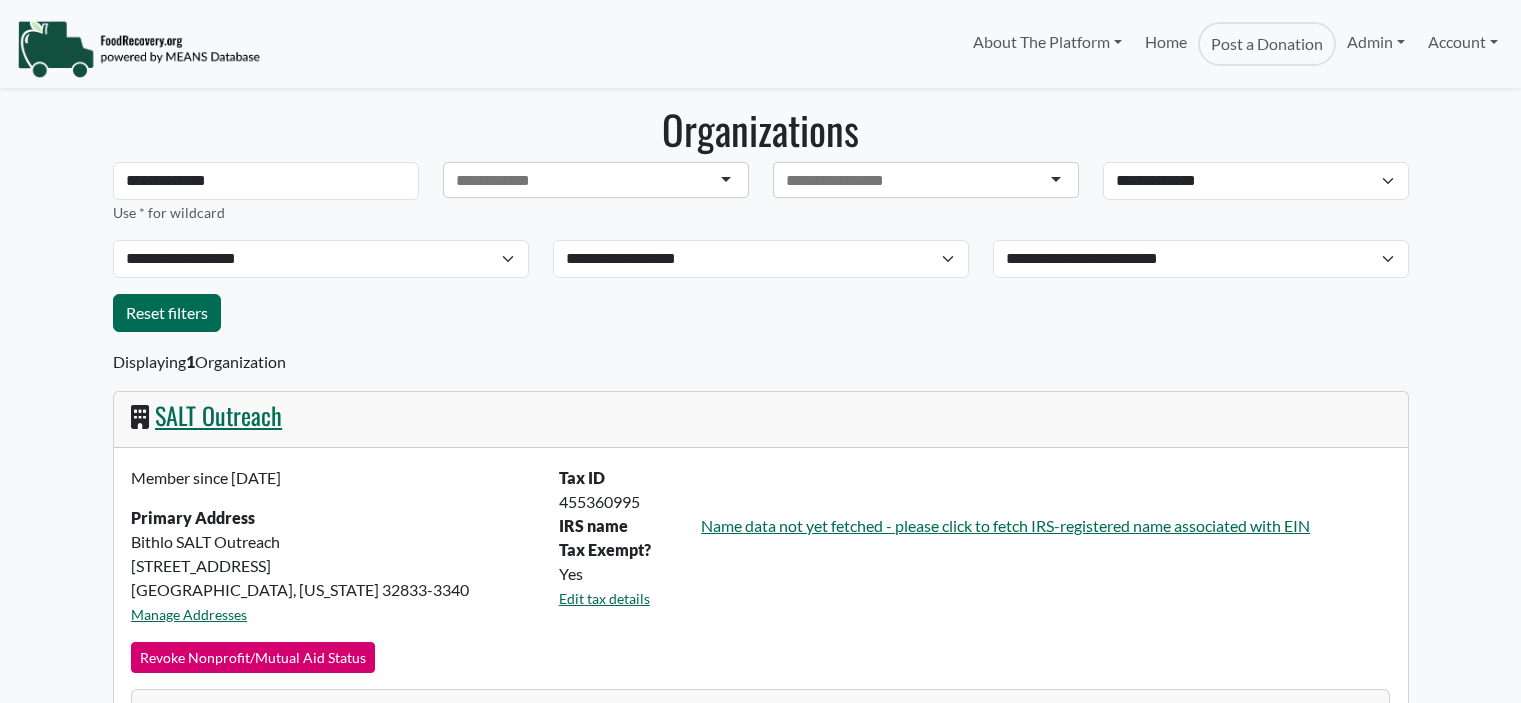 scroll, scrollTop: 0, scrollLeft: 0, axis: both 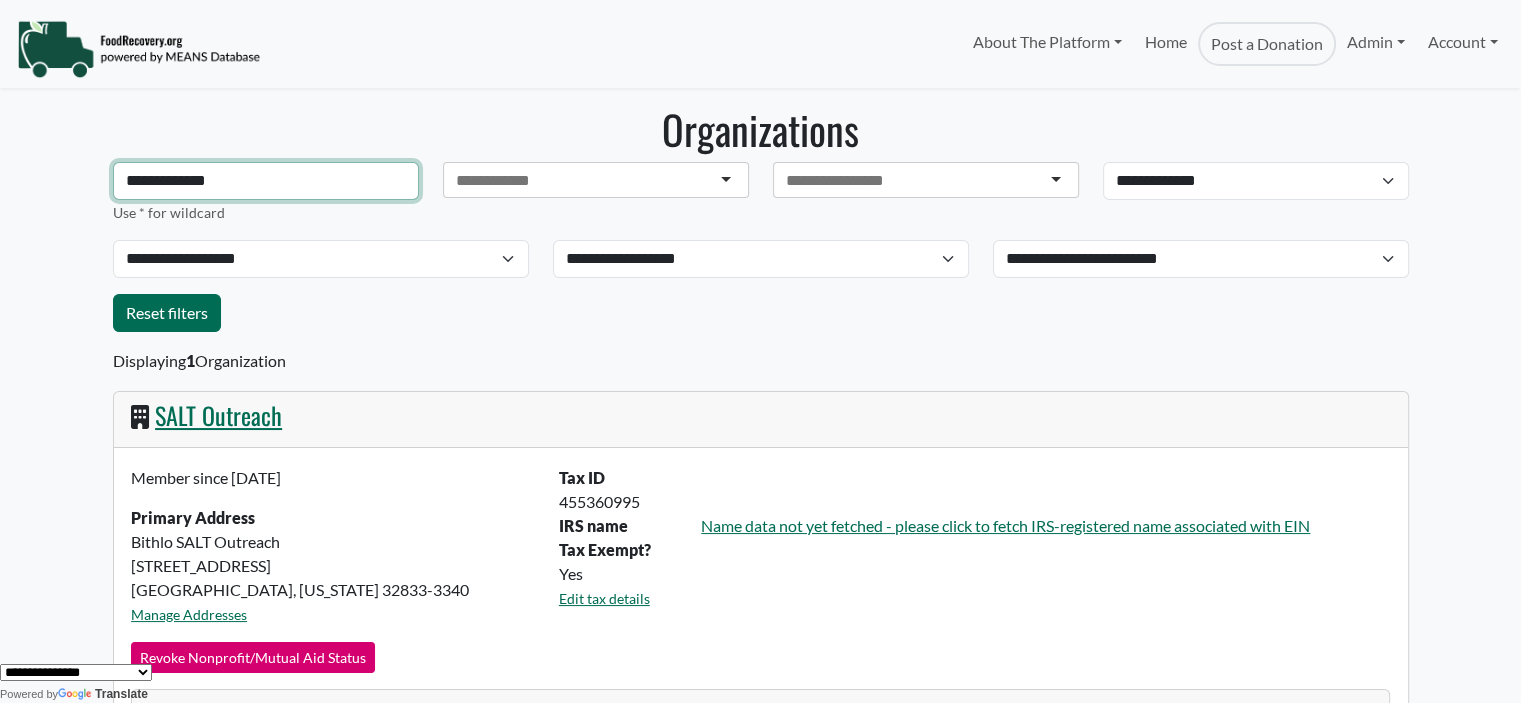 drag, startPoint x: 236, startPoint y: 184, endPoint x: -512, endPoint y: 194, distance: 748.06683 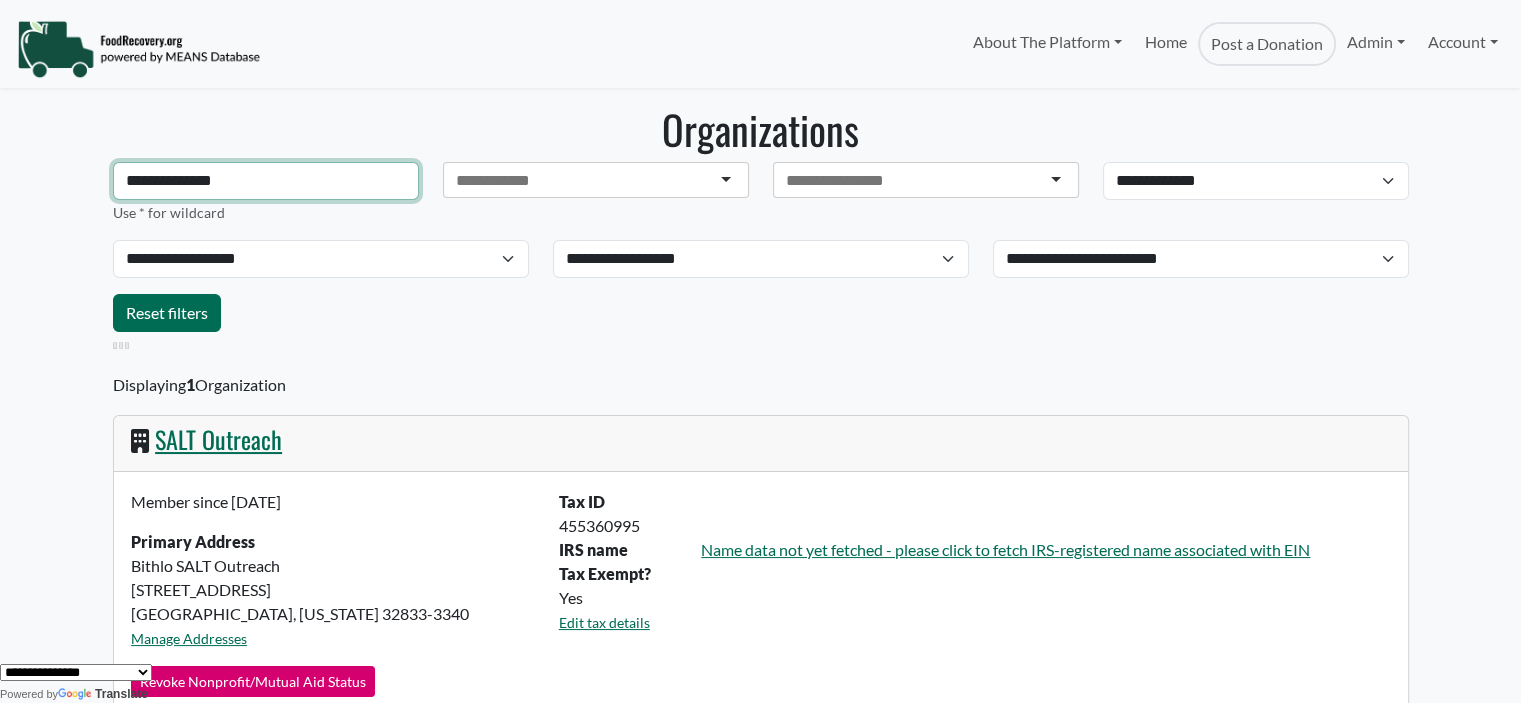 type on "**********" 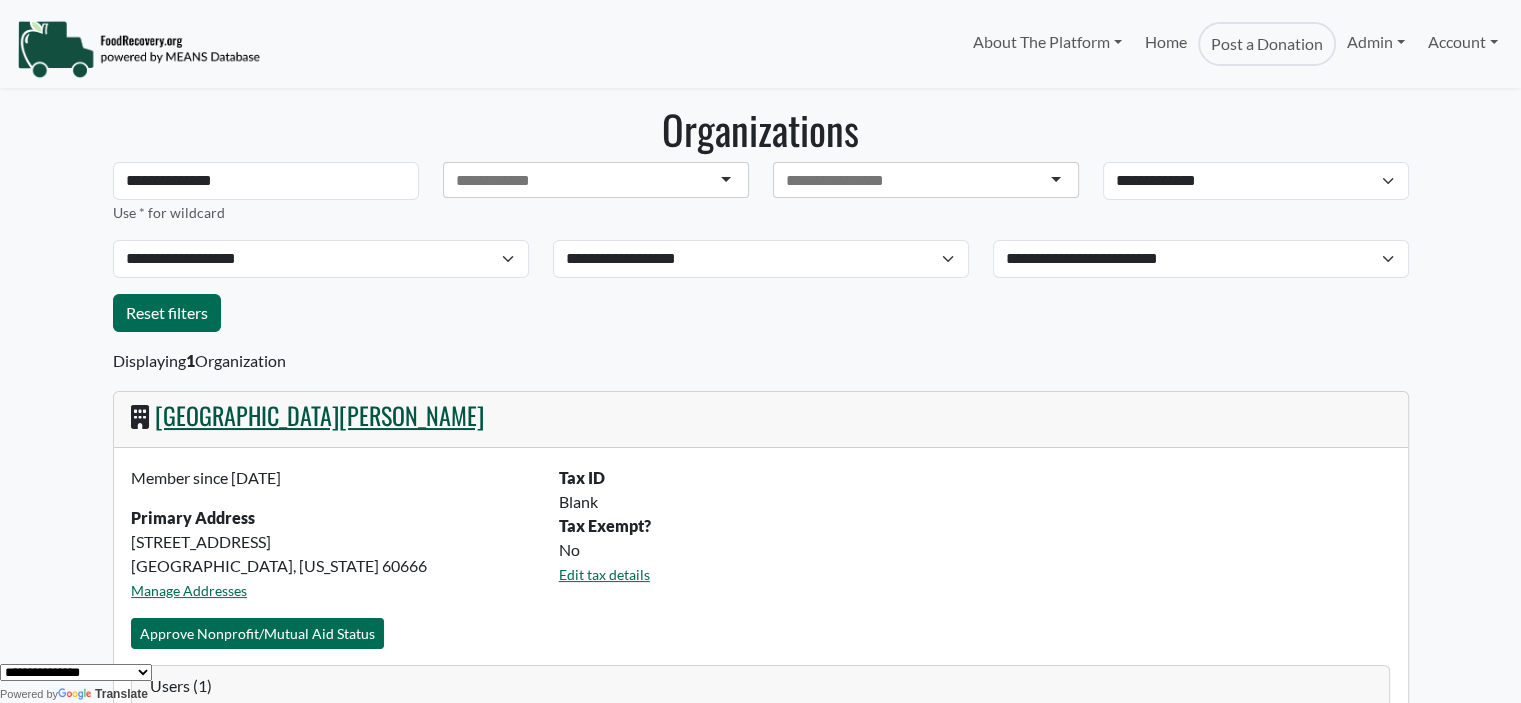 click on "[GEOGRAPHIC_DATA][PERSON_NAME]" at bounding box center (319, 415) 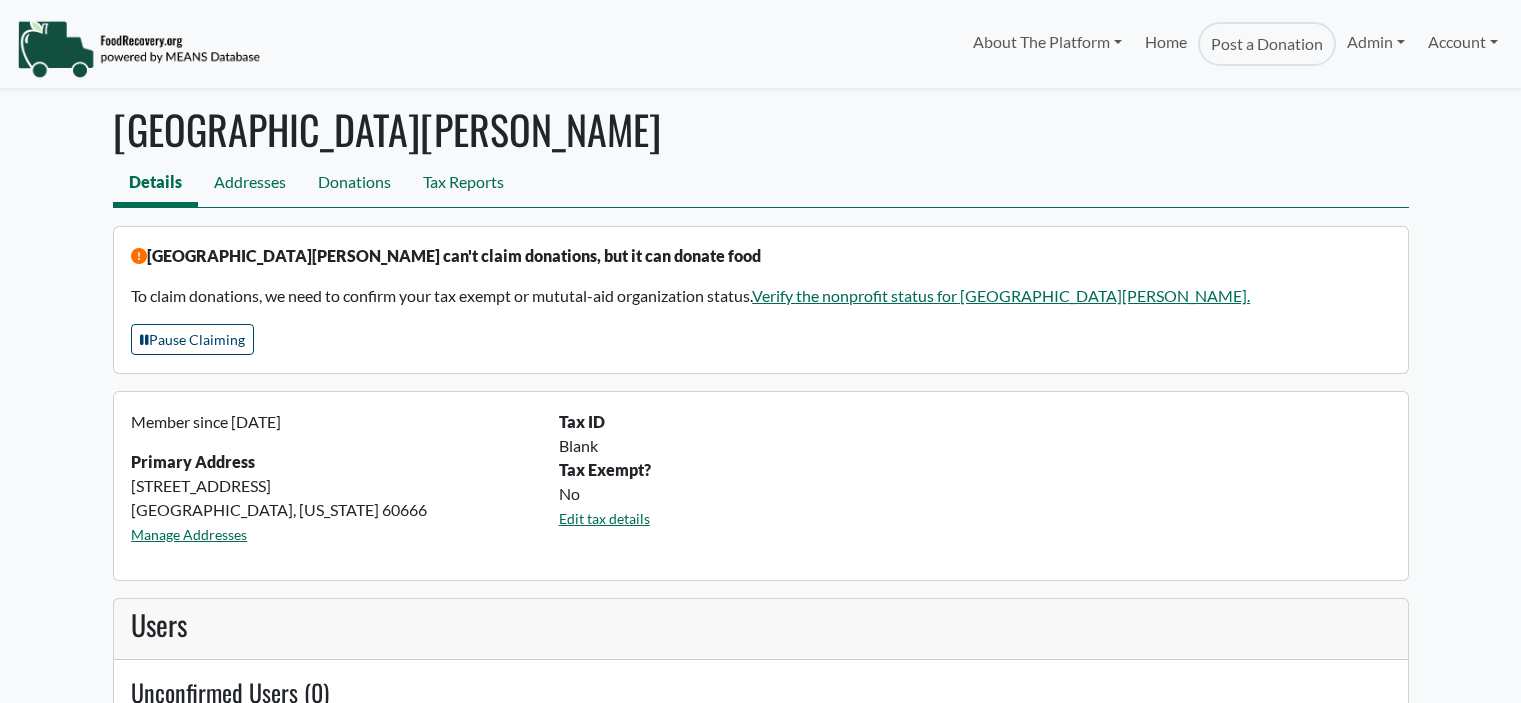 scroll, scrollTop: 0, scrollLeft: 0, axis: both 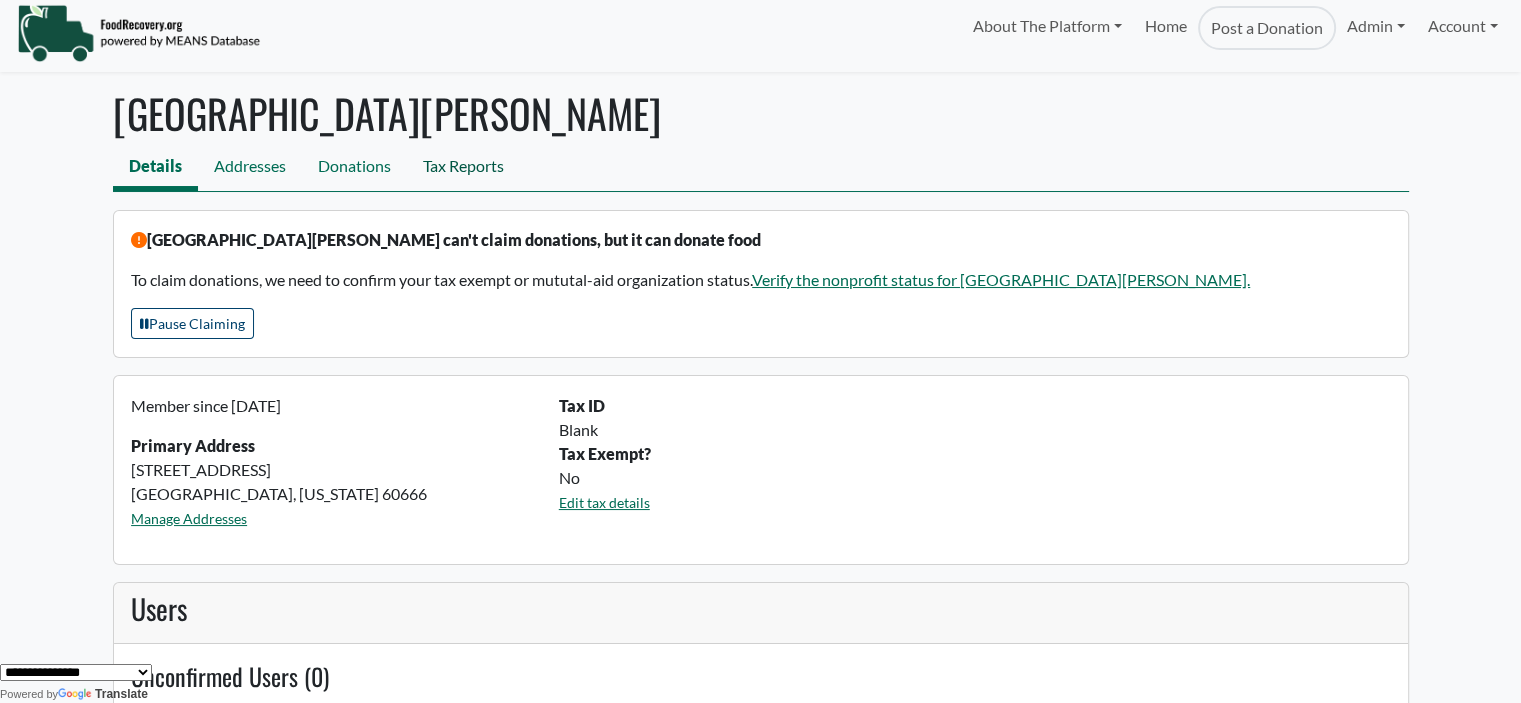 click on "Tax Reports" at bounding box center [463, 168] 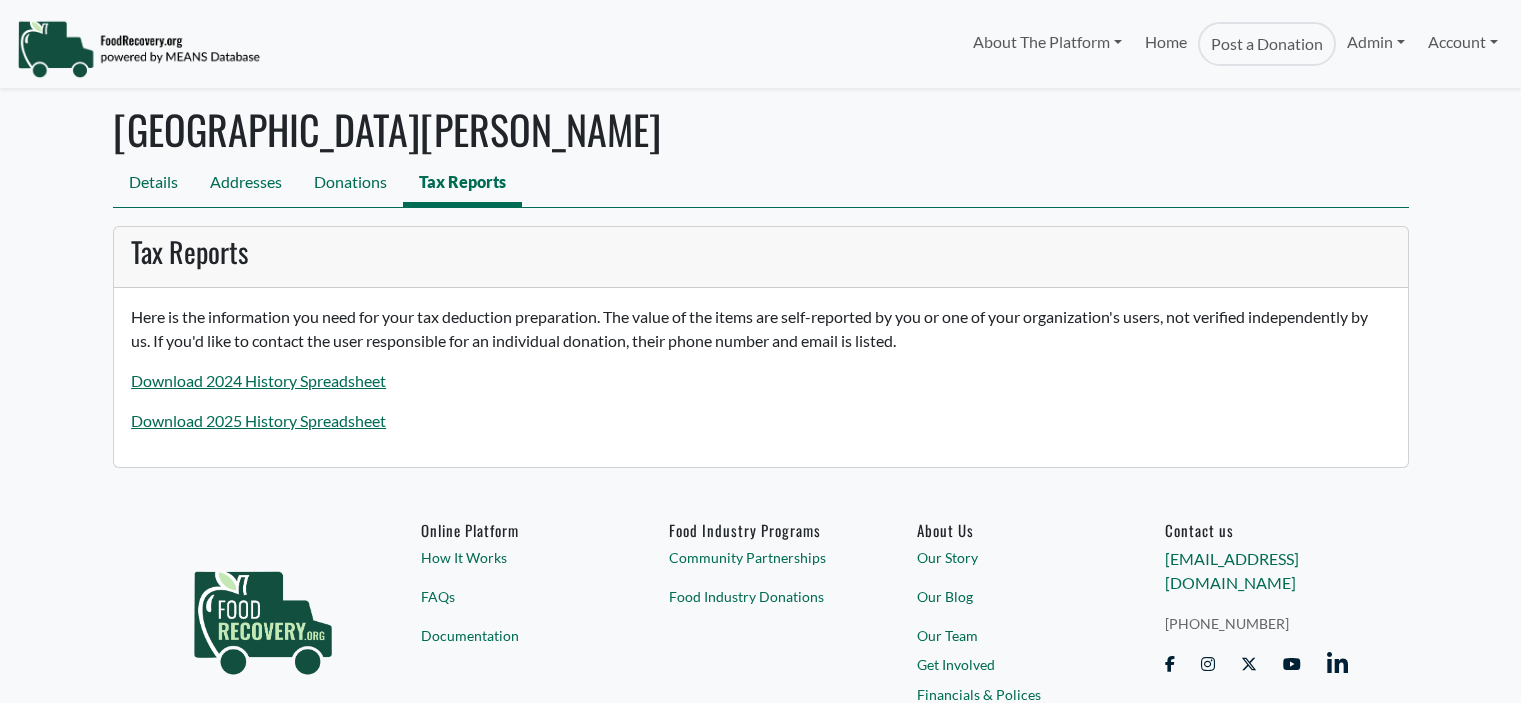 scroll, scrollTop: 0, scrollLeft: 0, axis: both 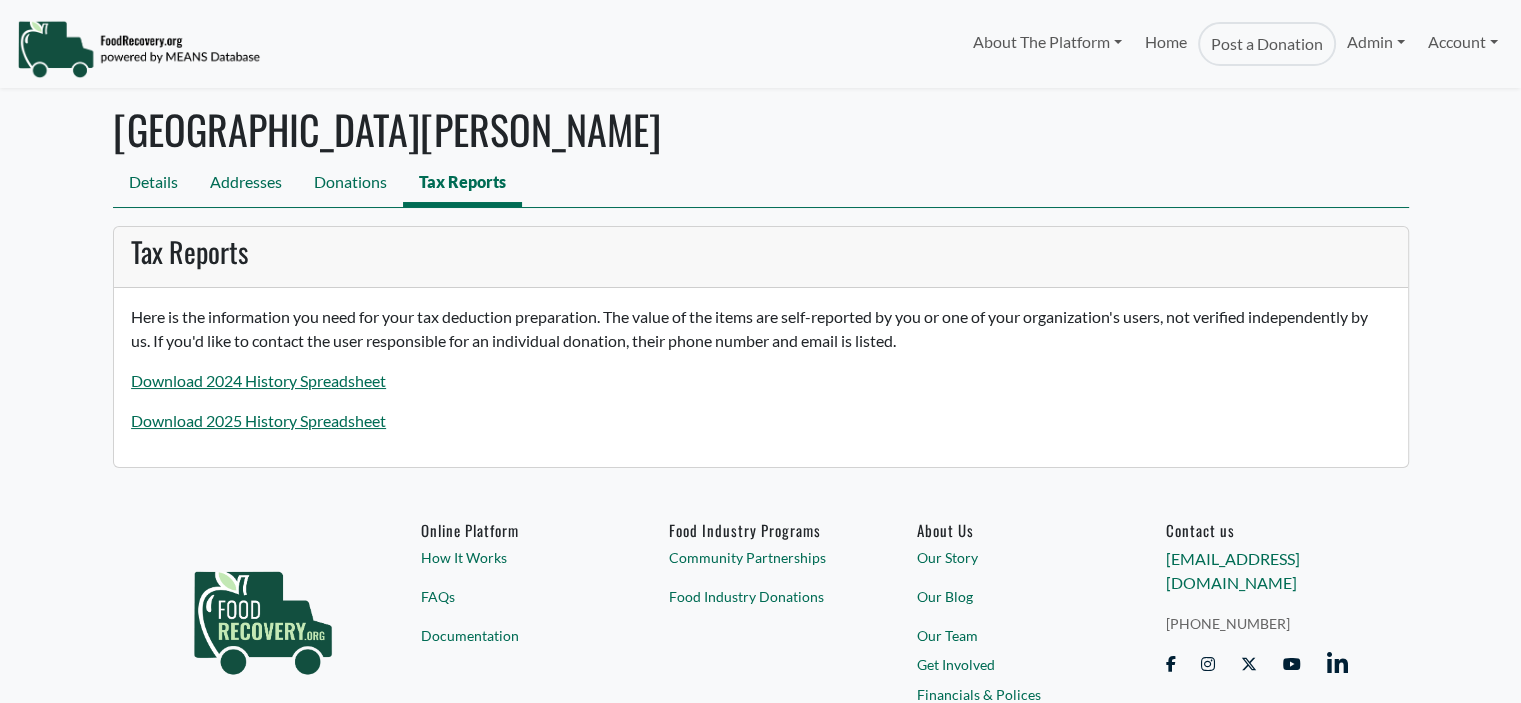 select 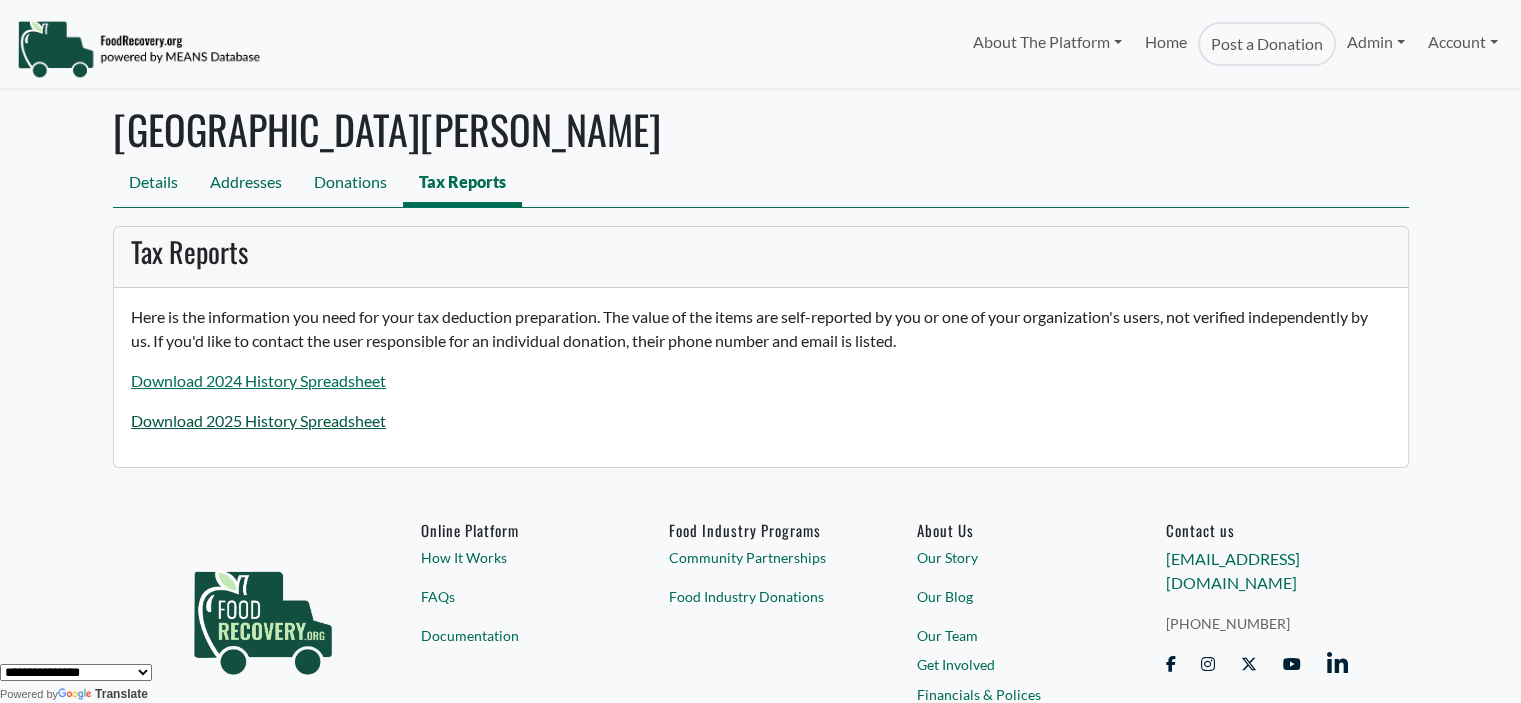 click on "Download 2025 History Spreadsheet" at bounding box center [258, 420] 